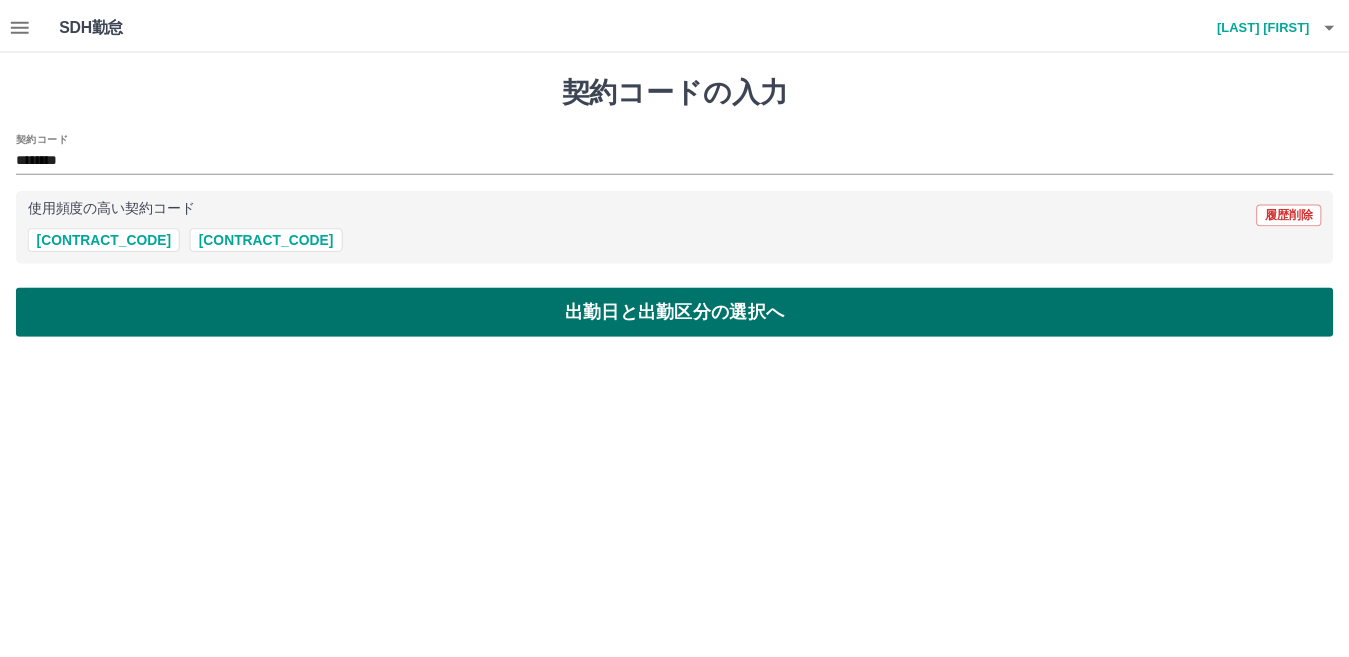 scroll, scrollTop: 0, scrollLeft: 0, axis: both 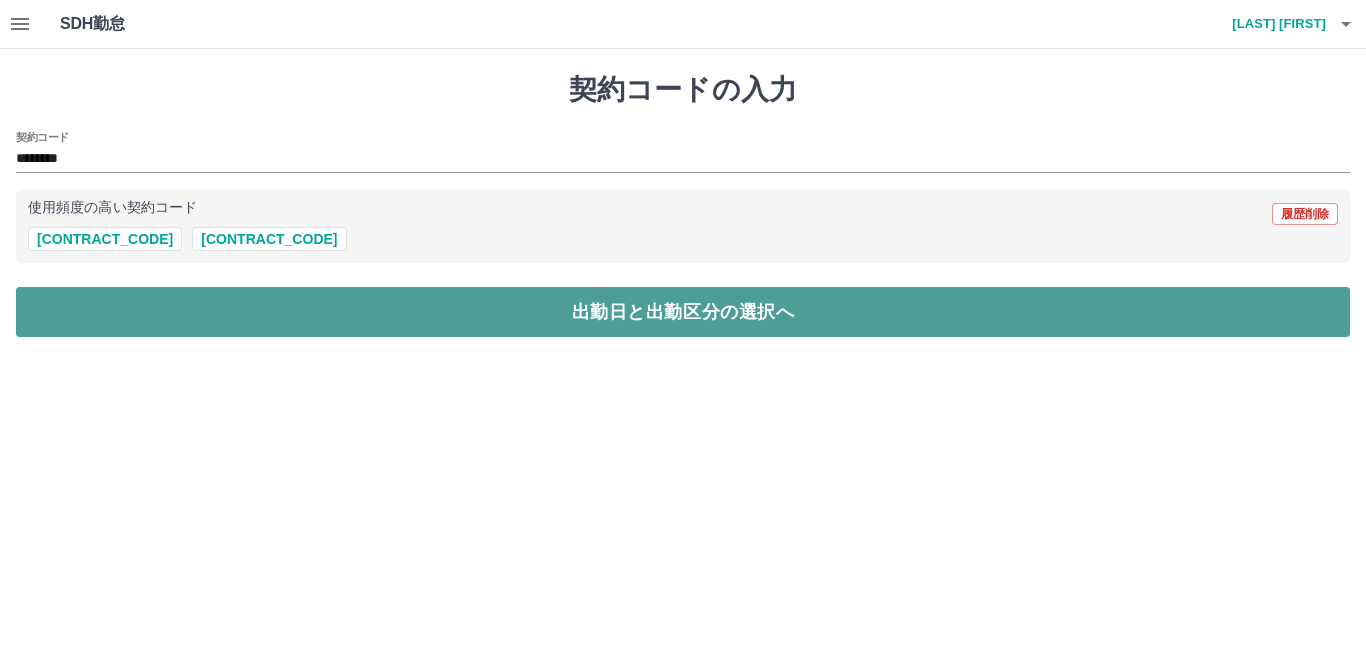 click on "出勤日と出勤区分の選択へ" at bounding box center (683, 312) 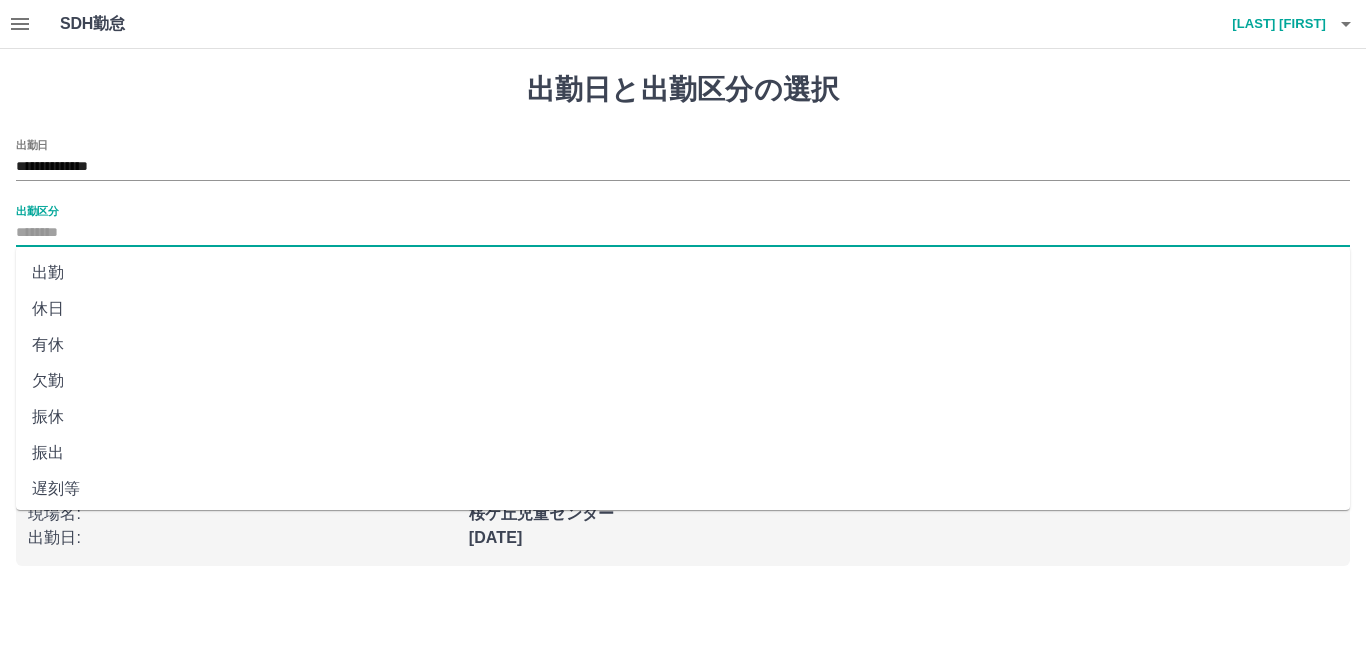 click on "出勤区分" at bounding box center [683, 233] 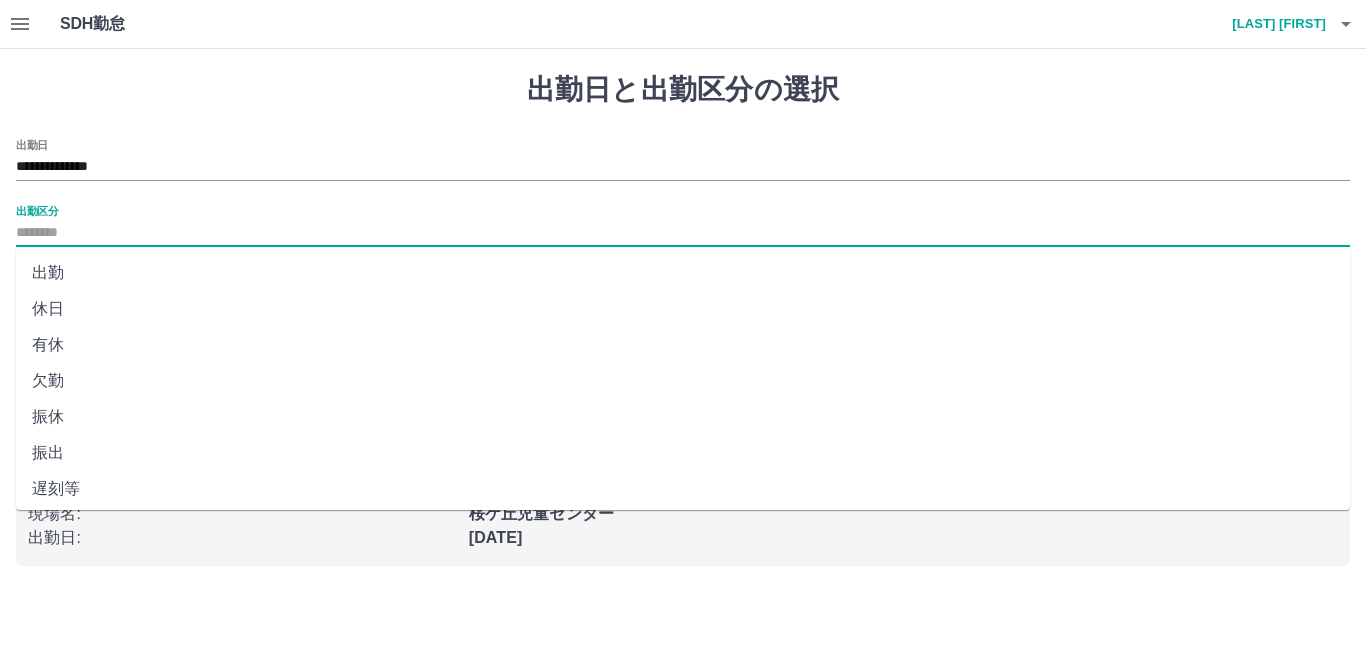 click on "出勤" at bounding box center (683, 273) 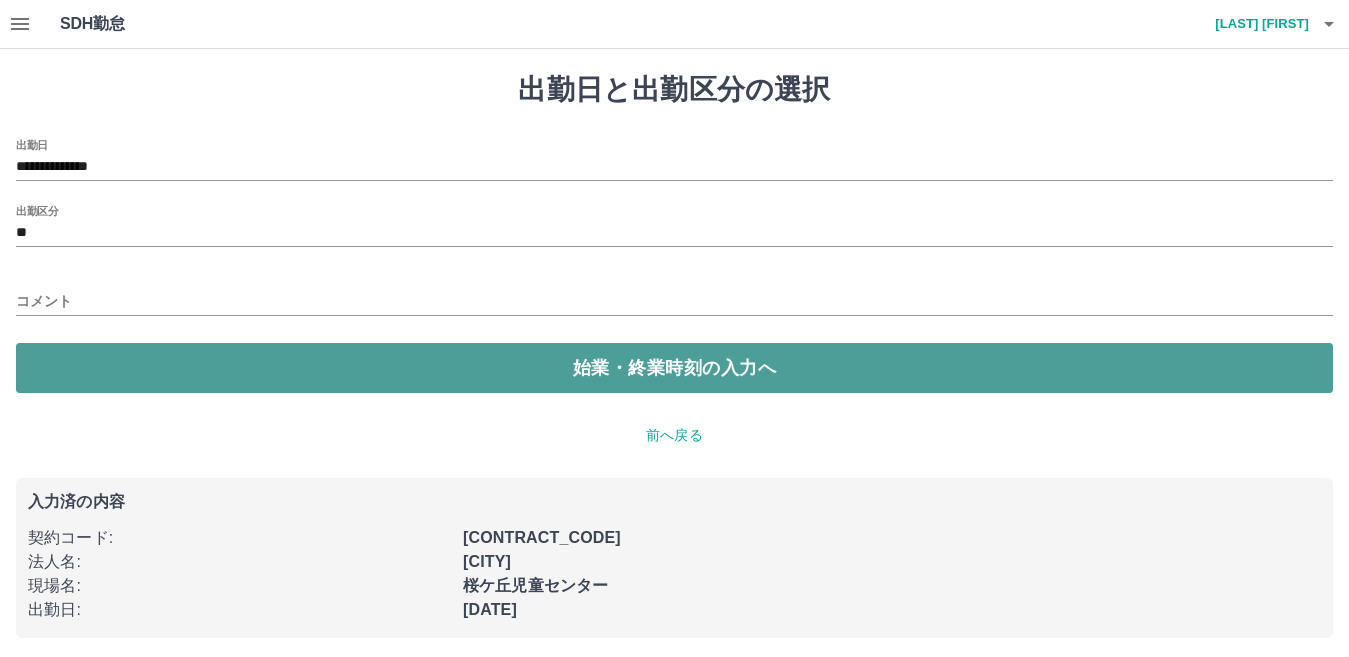 click on "始業・終業時刻の入力へ" at bounding box center [674, 368] 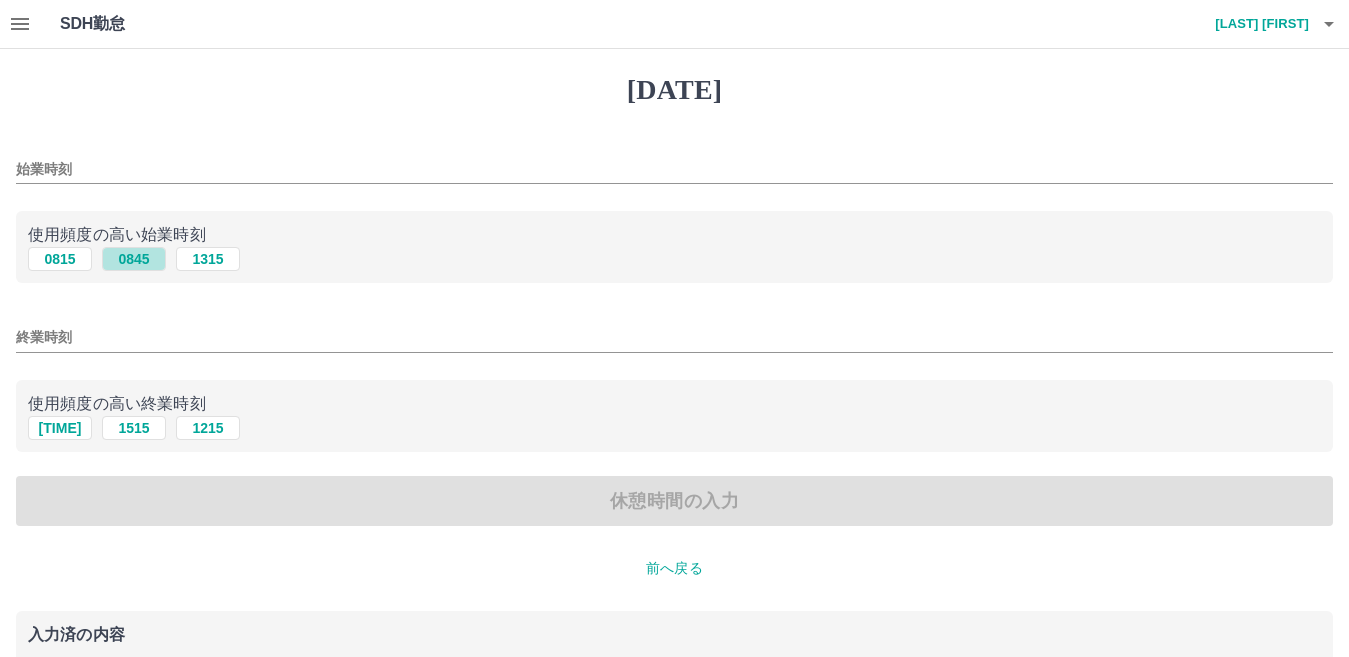 drag, startPoint x: 141, startPoint y: 260, endPoint x: 126, endPoint y: 337, distance: 78.44743 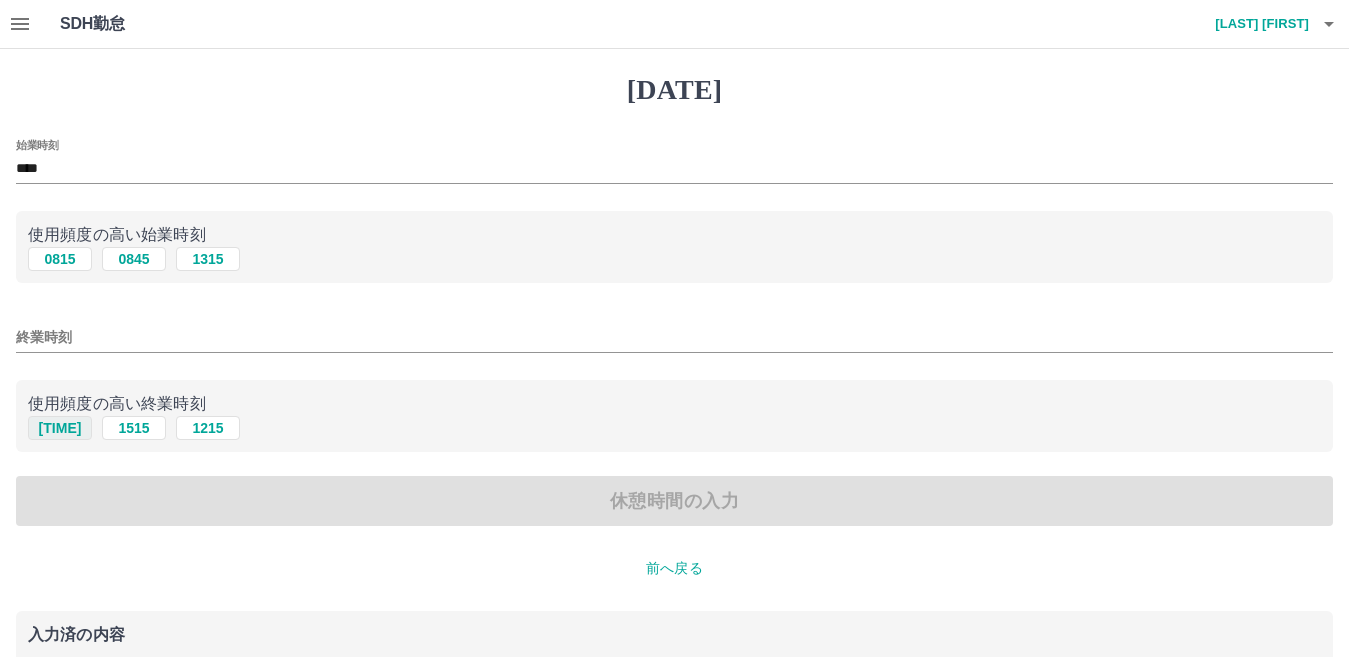 click on "[TIME]" at bounding box center (60, 259) 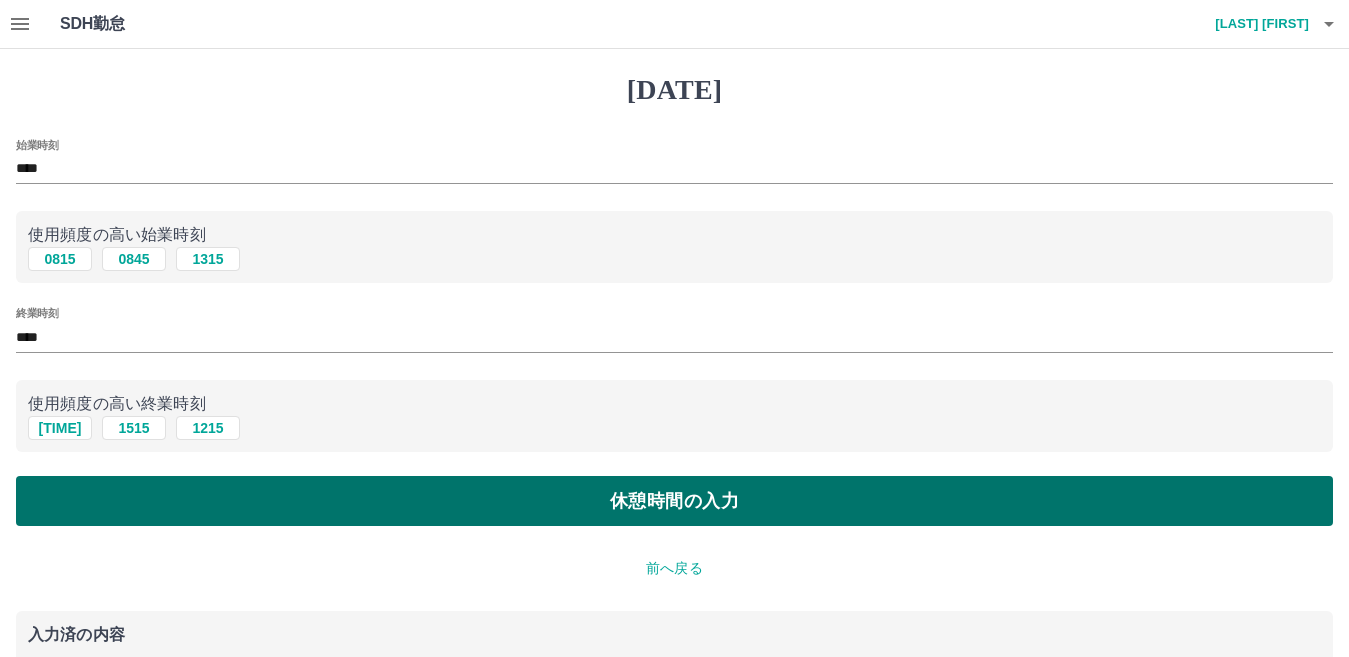 click on "休憩時間の入力" at bounding box center (674, 501) 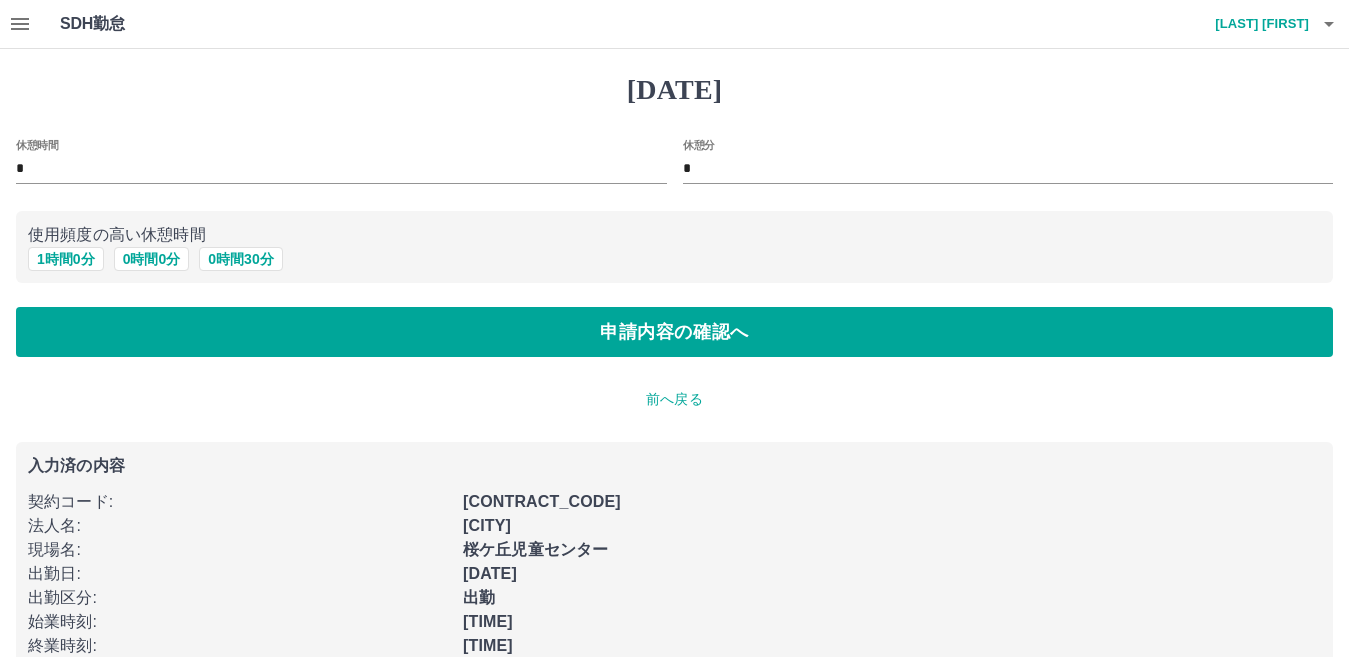 drag, startPoint x: 73, startPoint y: 260, endPoint x: 82, endPoint y: 274, distance: 16.643316 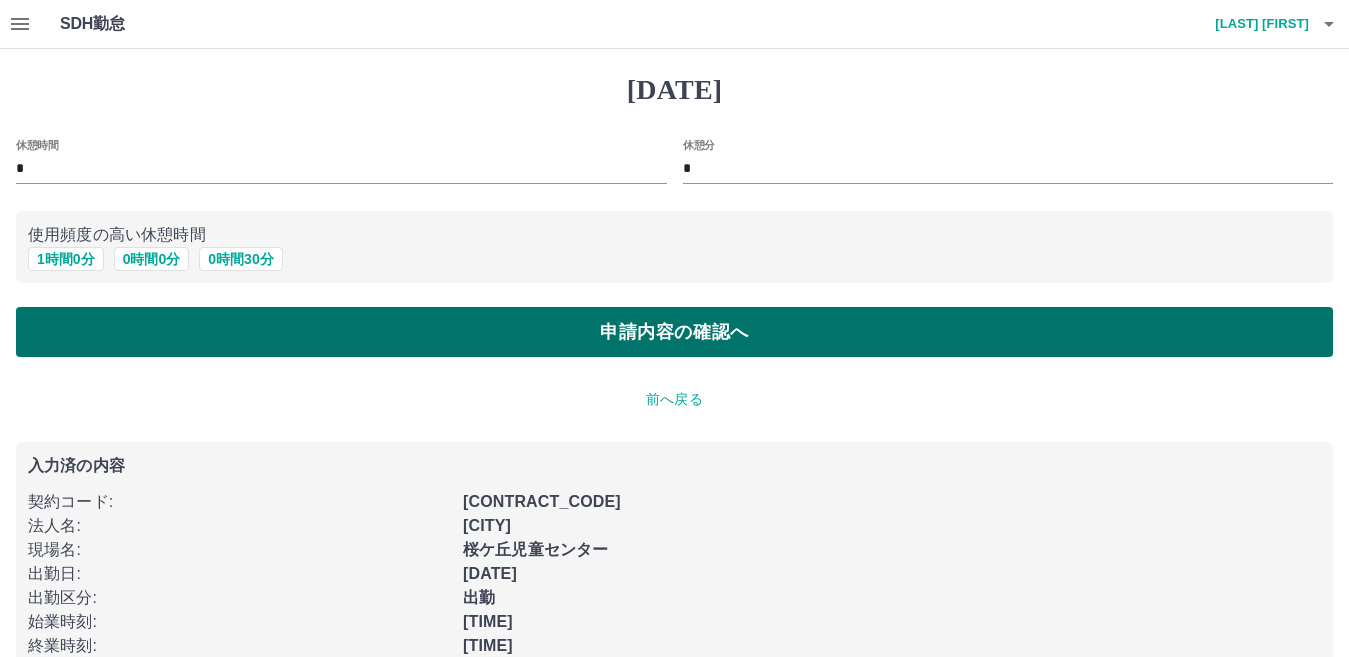 click on "申請内容の確認へ" at bounding box center [674, 332] 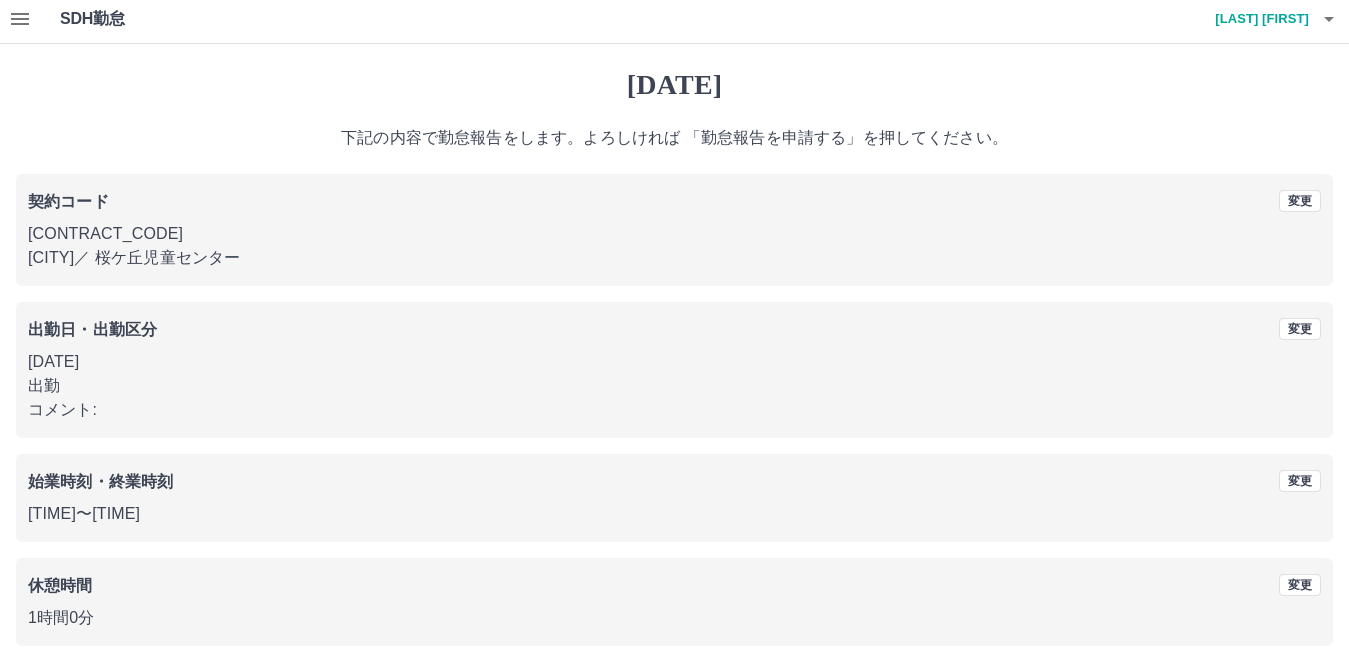 scroll, scrollTop: 92, scrollLeft: 0, axis: vertical 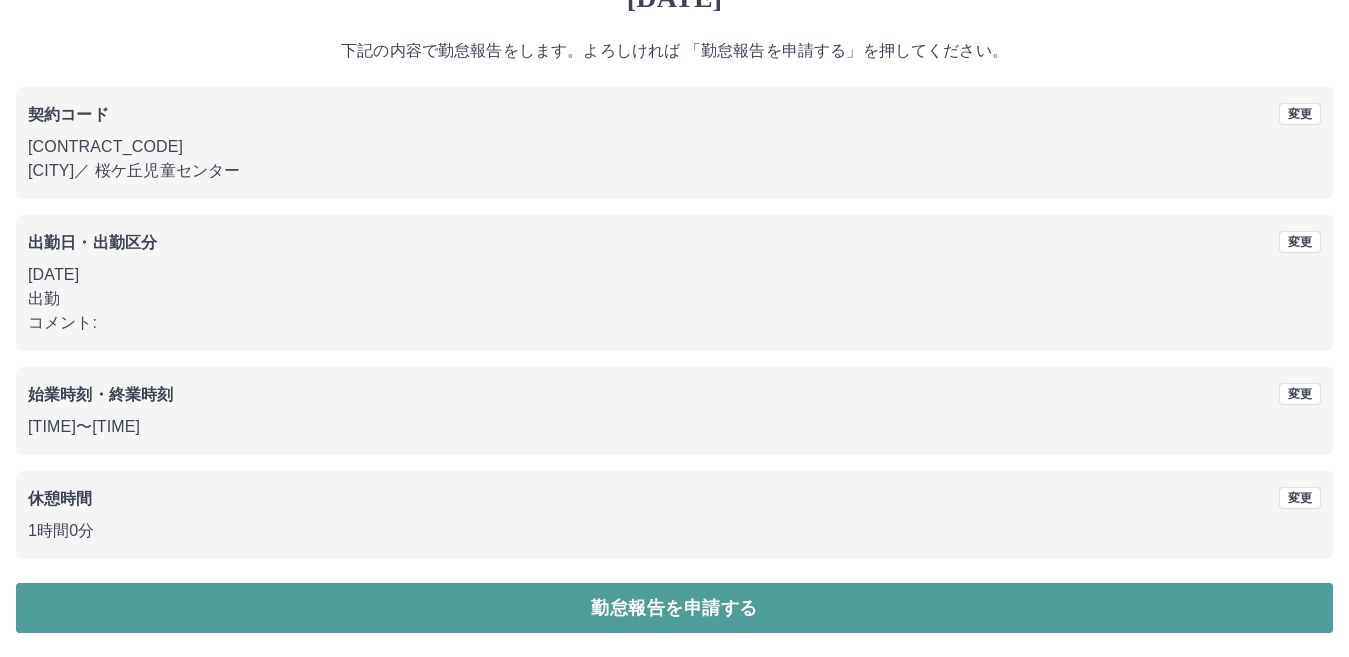 click on "勤怠報告を申請する" at bounding box center [674, 608] 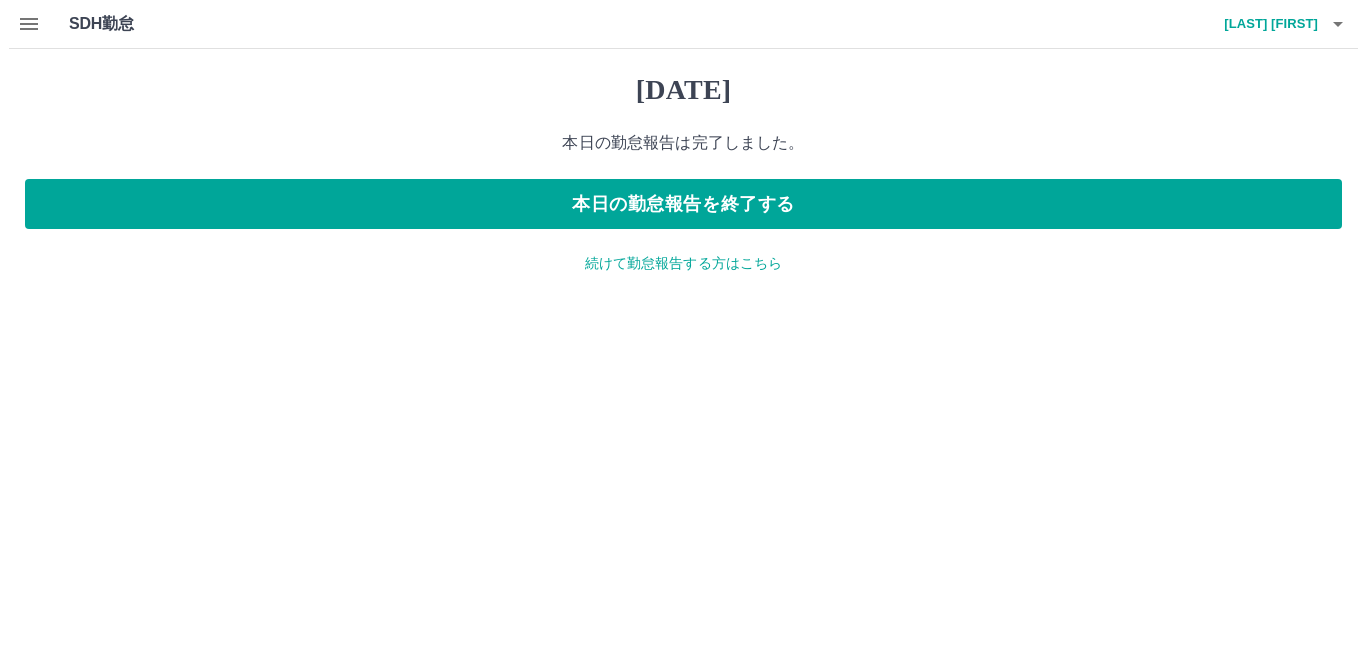 scroll, scrollTop: 0, scrollLeft: 0, axis: both 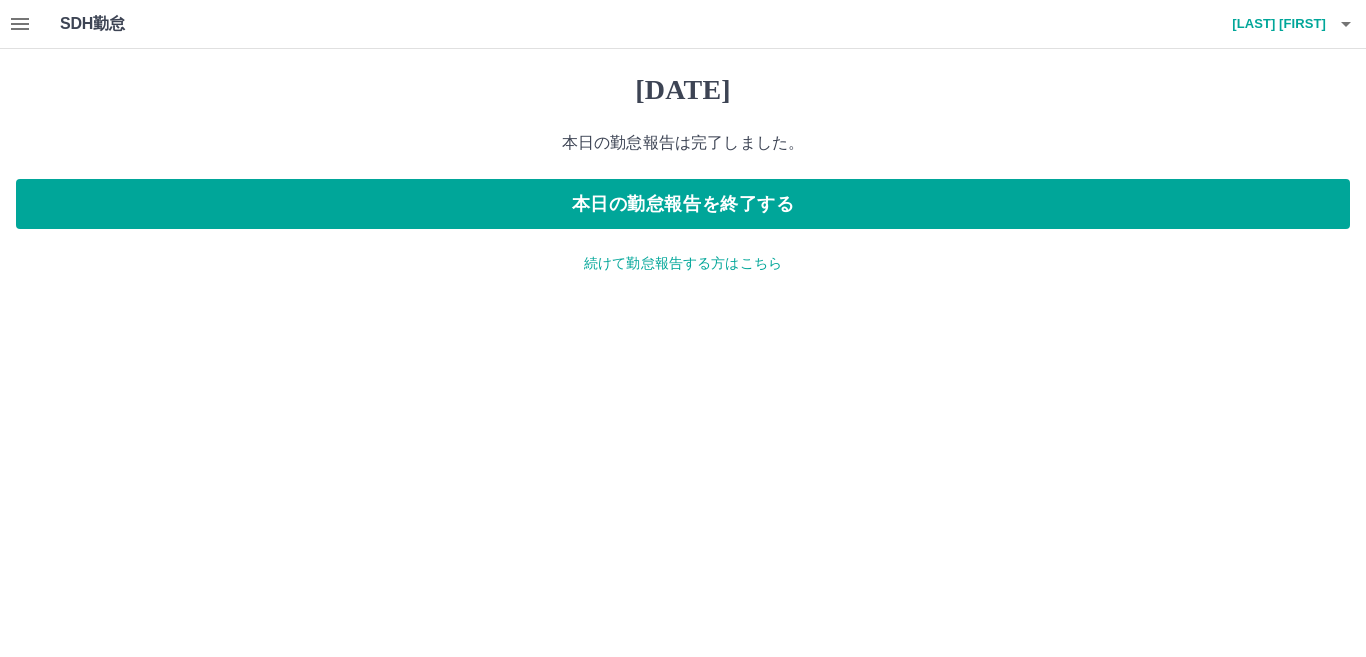 click on "続けて勤怠報告する方はこちら" at bounding box center [683, 263] 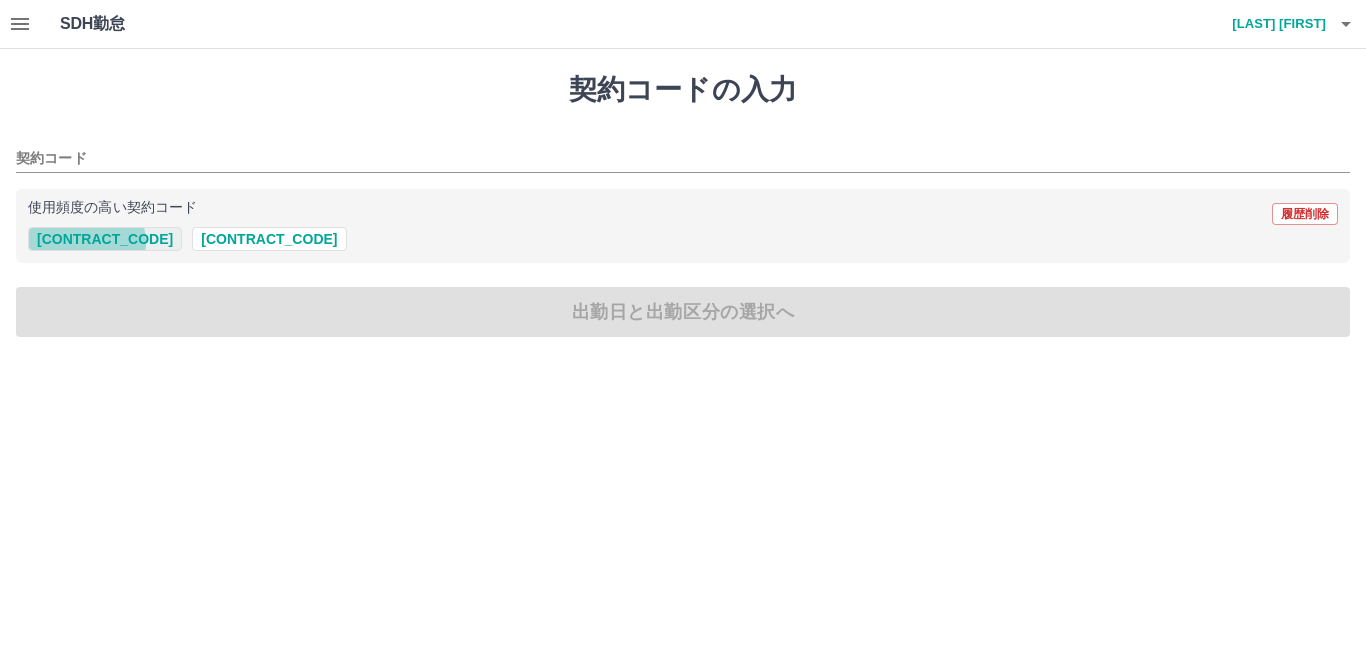 click on "[CONTRACT_CODE]" at bounding box center (105, 239) 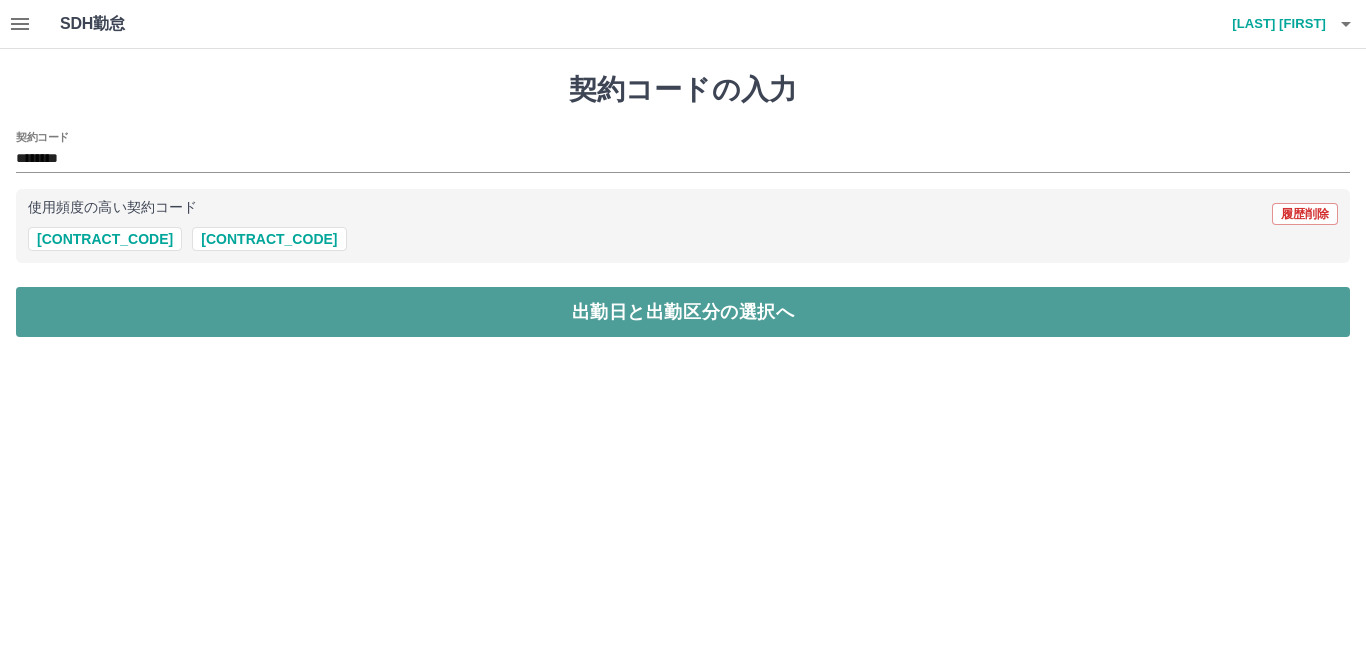 click on "出勤日と出勤区分の選択へ" at bounding box center [683, 312] 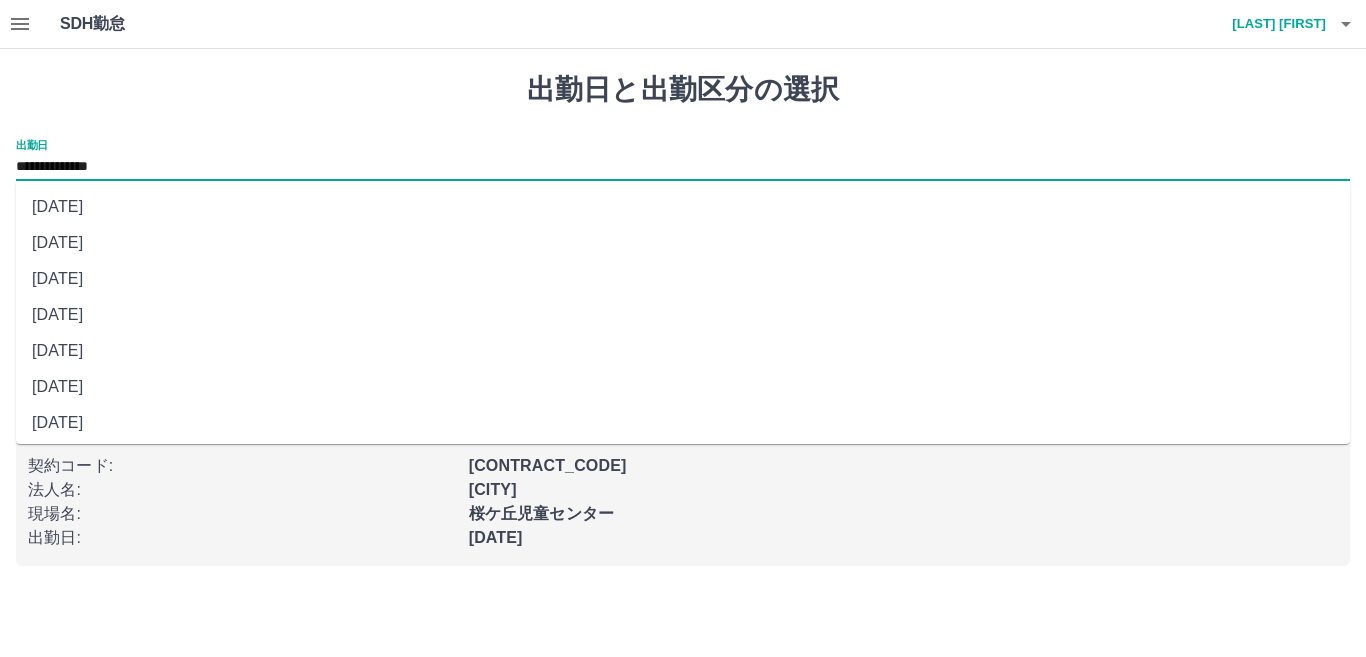 click on "**********" at bounding box center [683, 167] 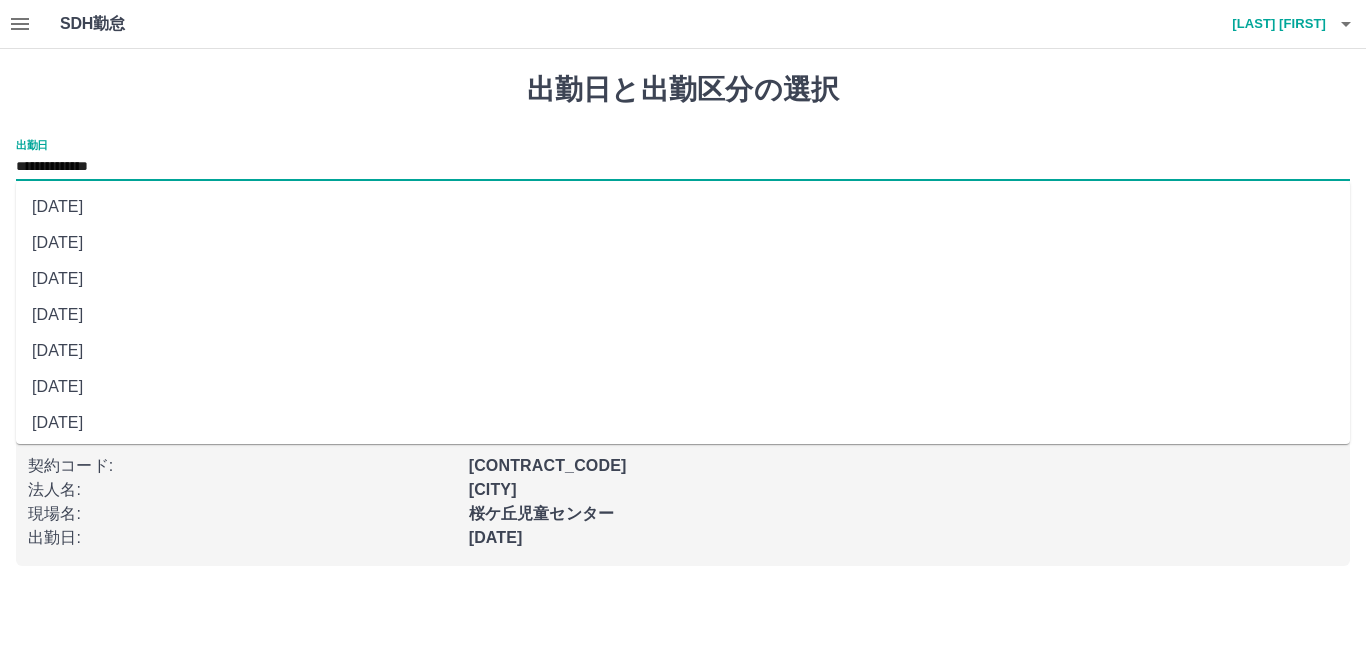 click on "[DATE]" at bounding box center [683, 207] 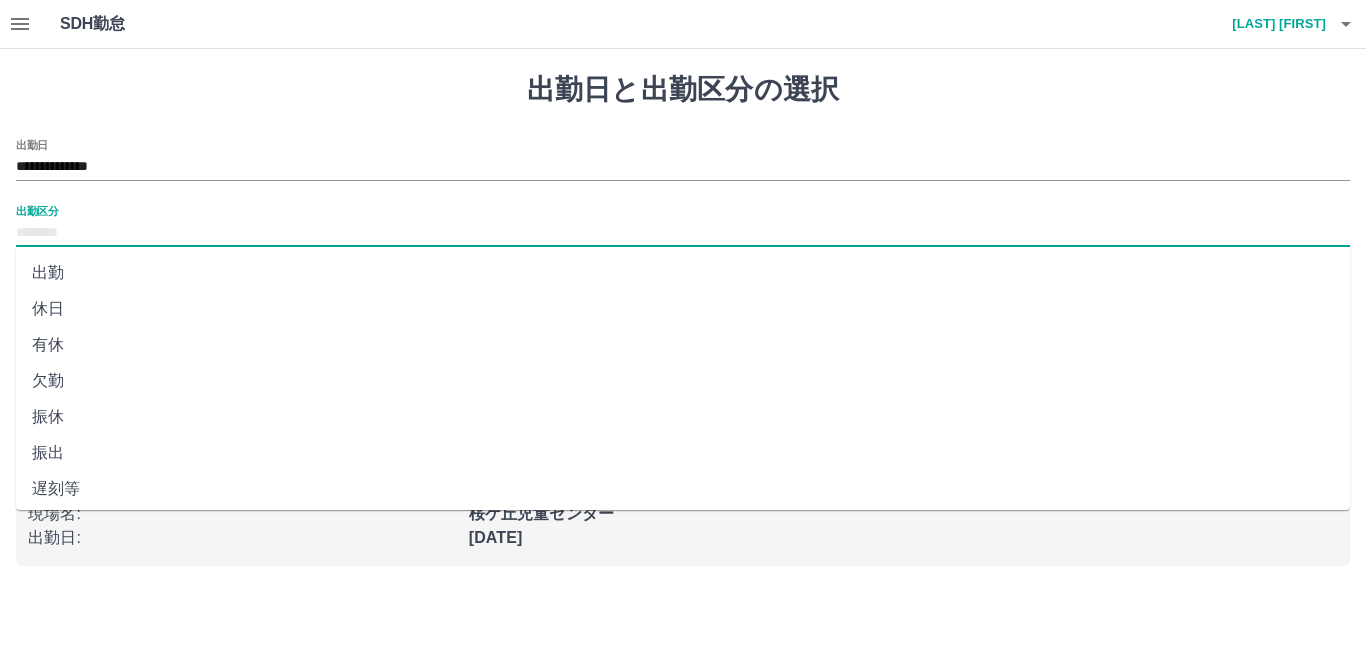 click on "出勤区分" at bounding box center [683, 233] 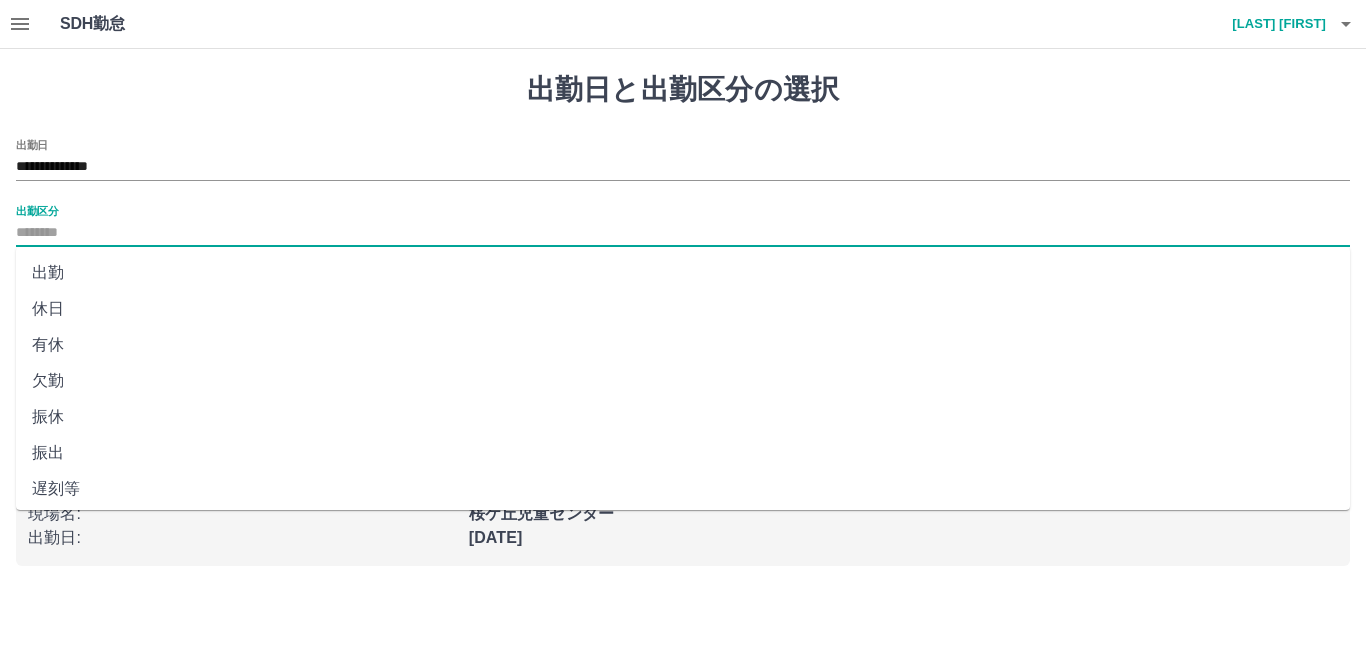 click on "休日" at bounding box center [683, 309] 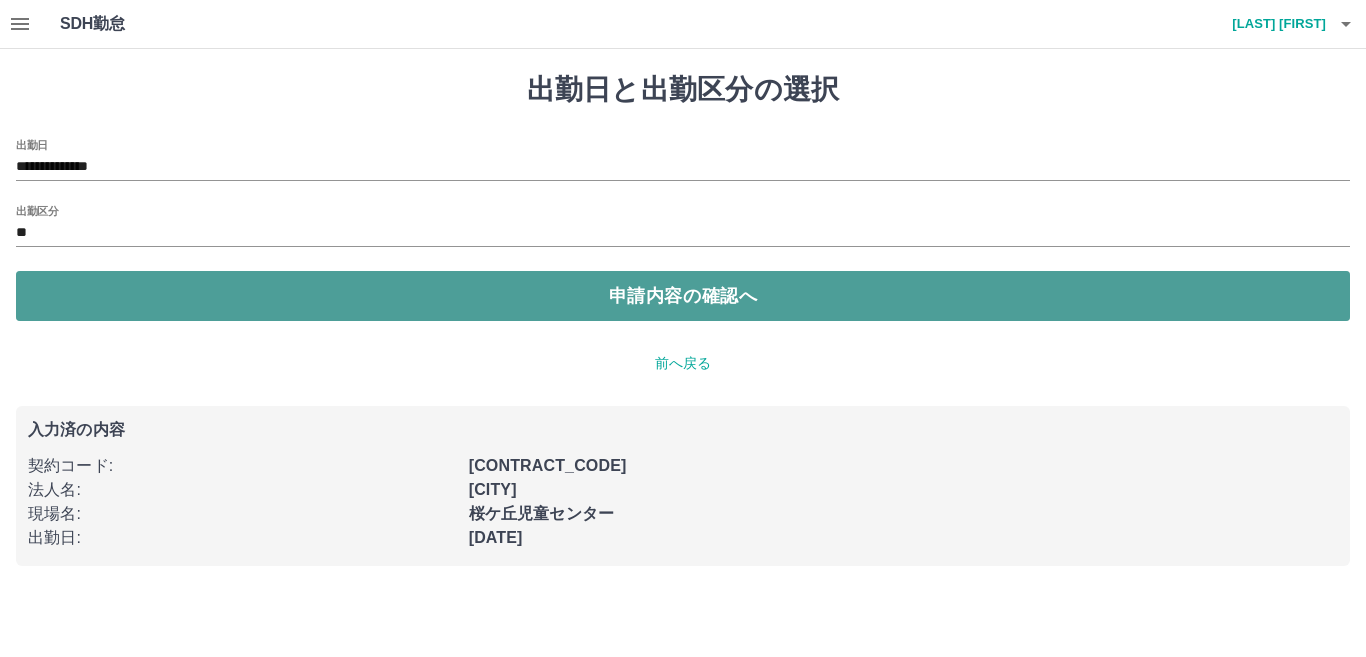click on "申請内容の確認へ" at bounding box center (683, 296) 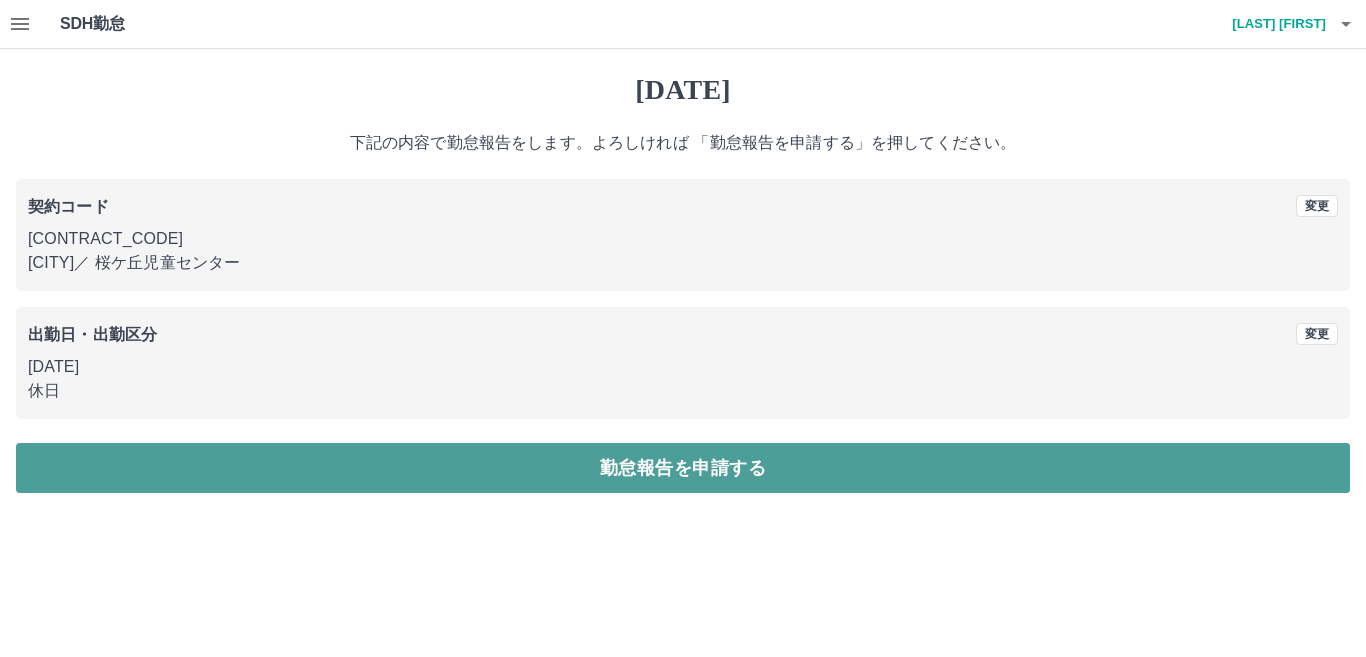 click on "勤怠報告を申請する" at bounding box center [683, 468] 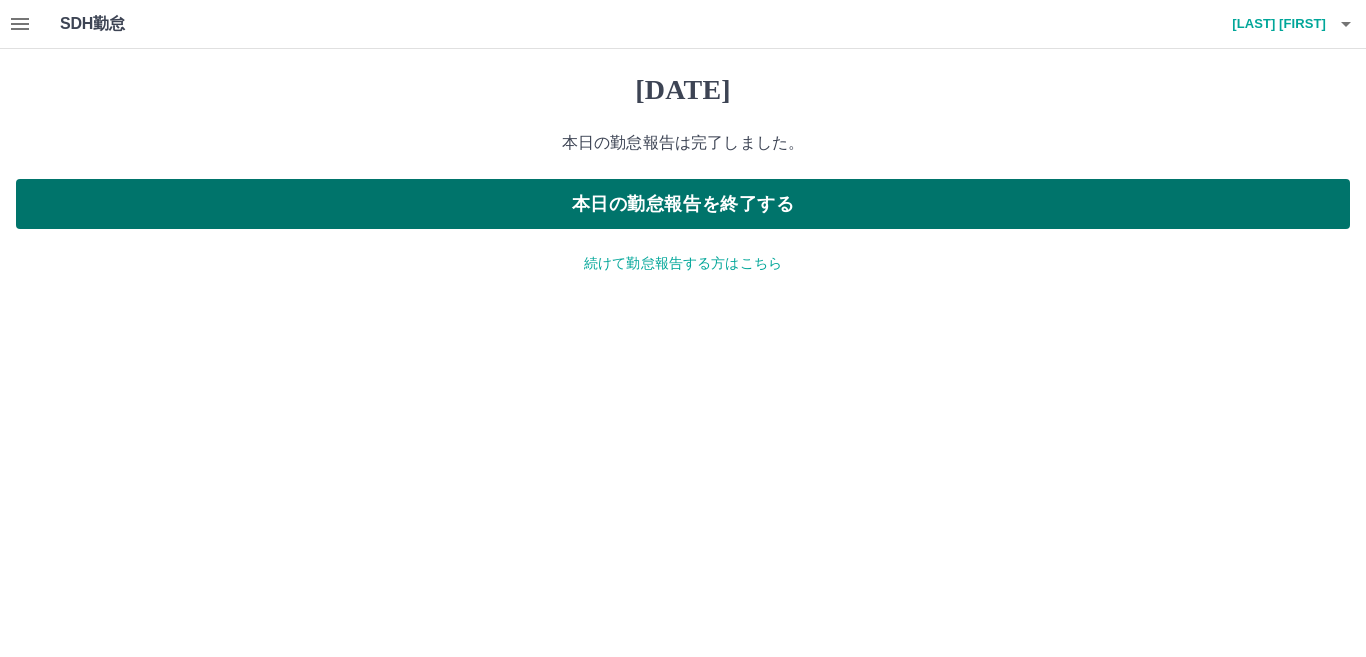 click on "本日の勤怠報告を終了する" at bounding box center (683, 204) 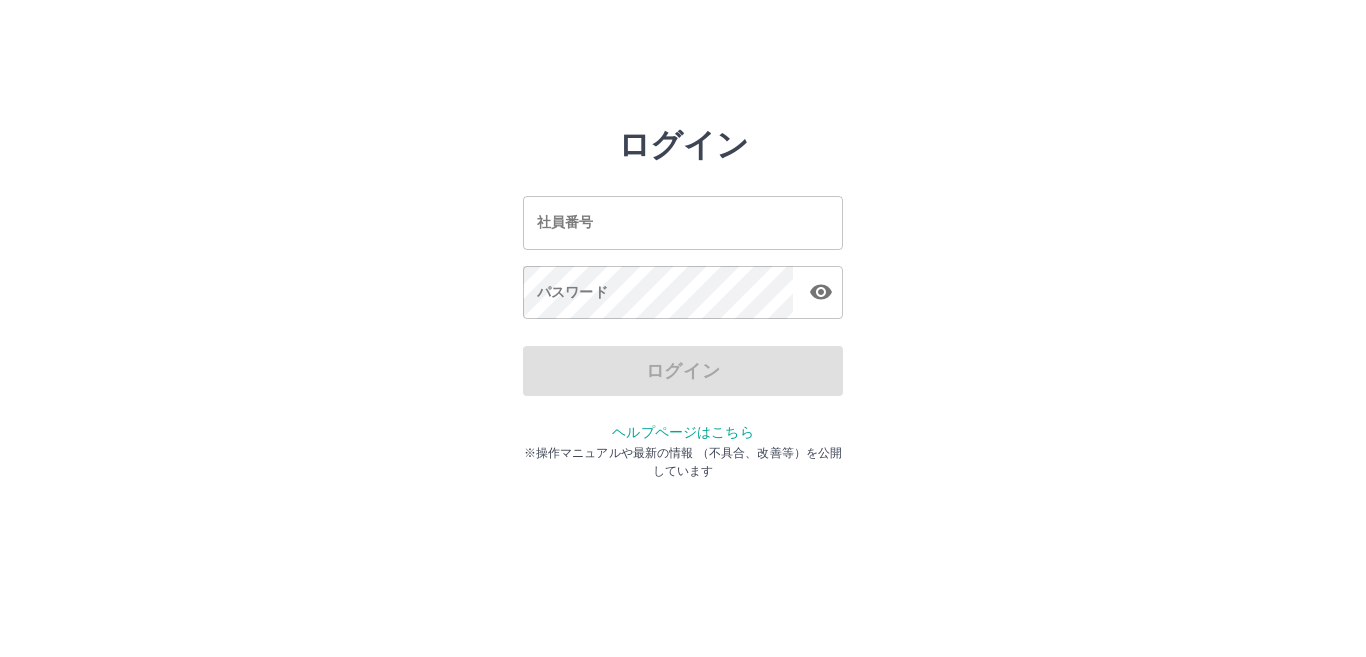 scroll, scrollTop: 0, scrollLeft: 0, axis: both 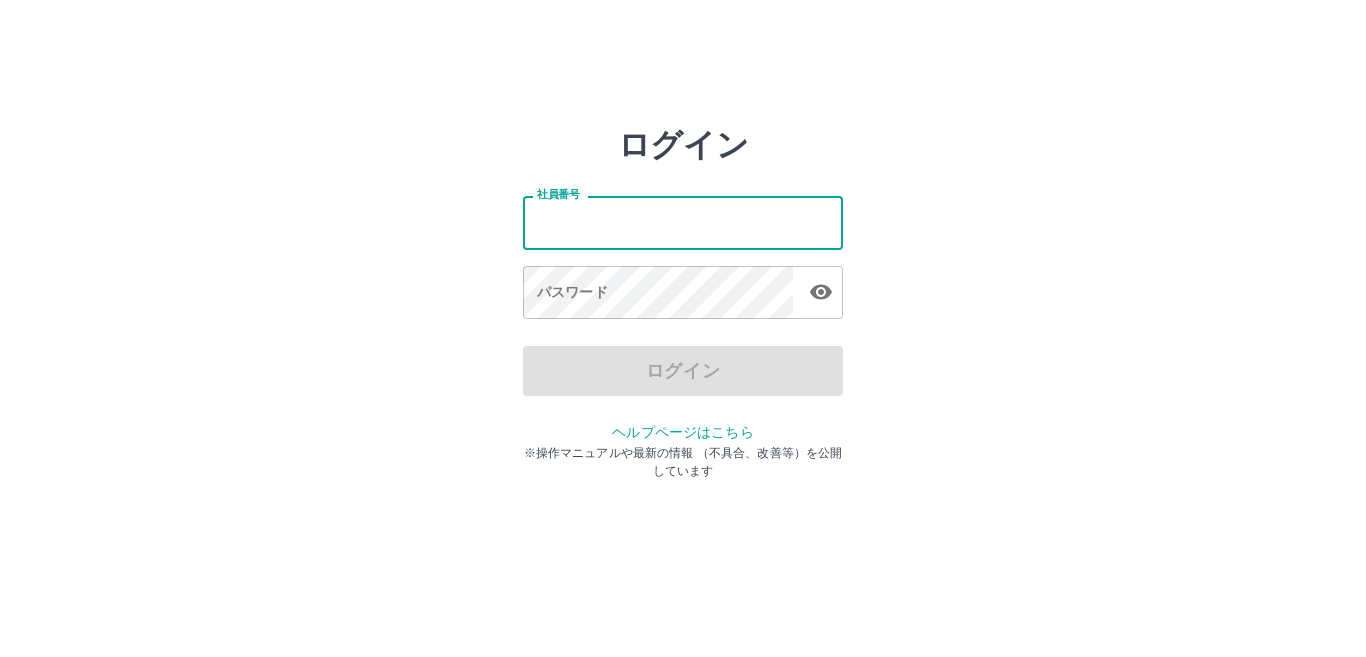 click on "社員番号" at bounding box center (683, 222) 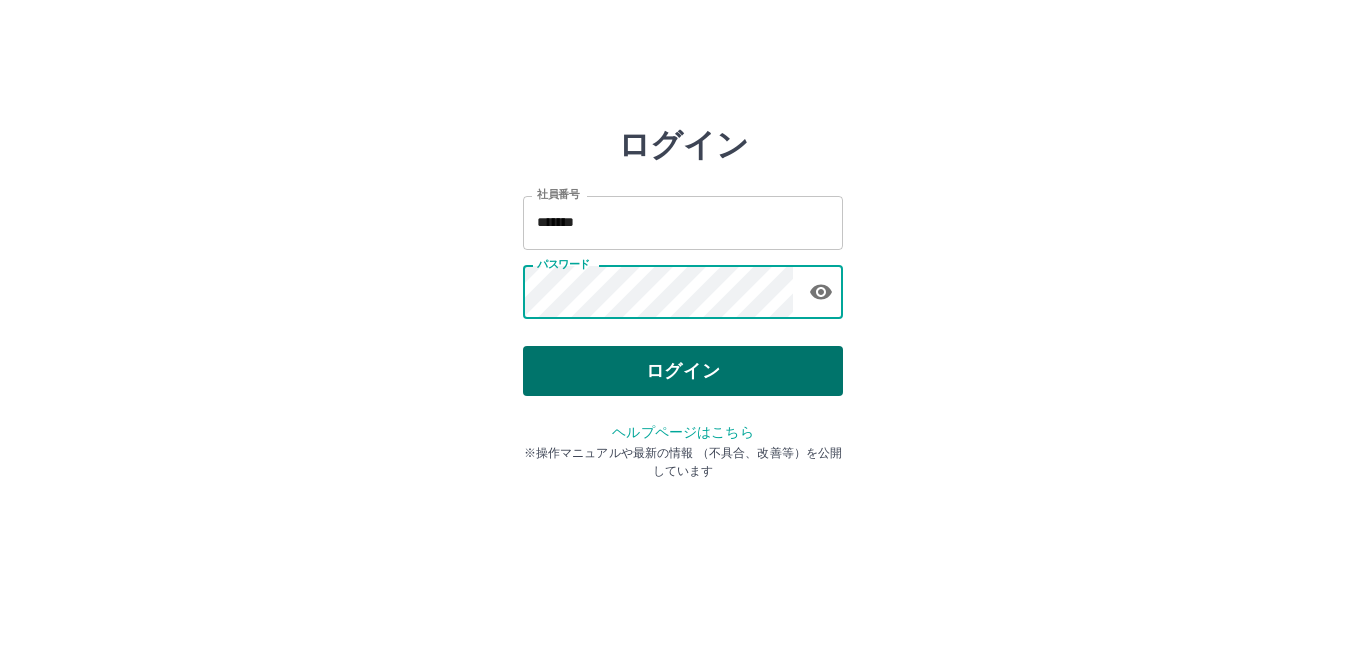 click on "ログイン" at bounding box center (683, 371) 